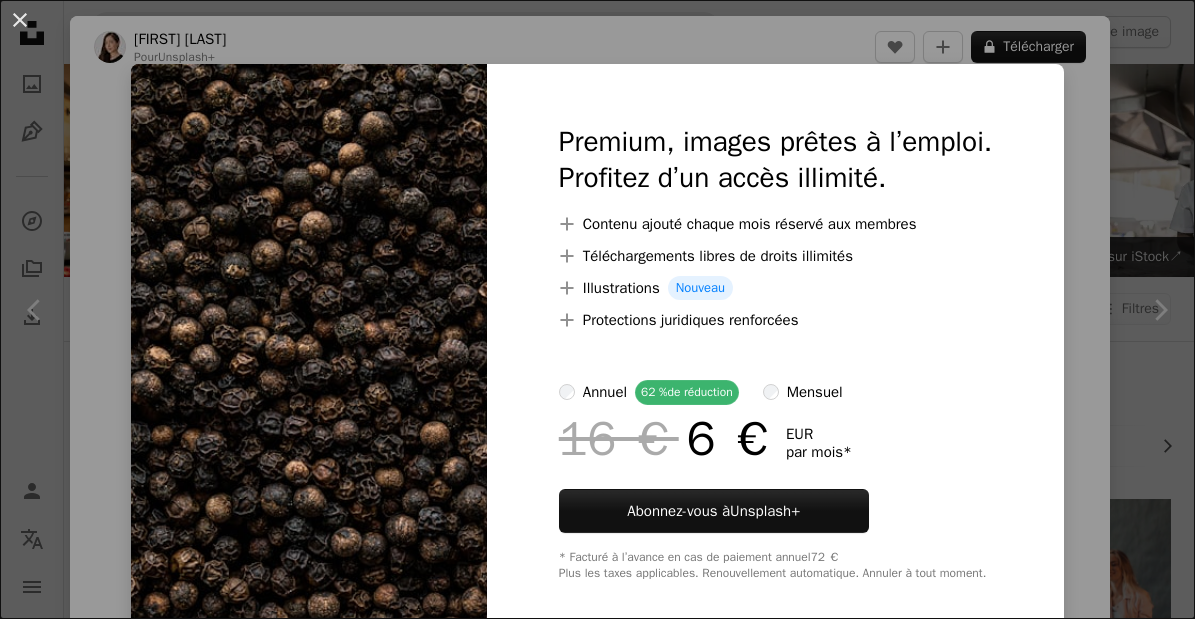 scroll, scrollTop: 709, scrollLeft: 0, axis: vertical 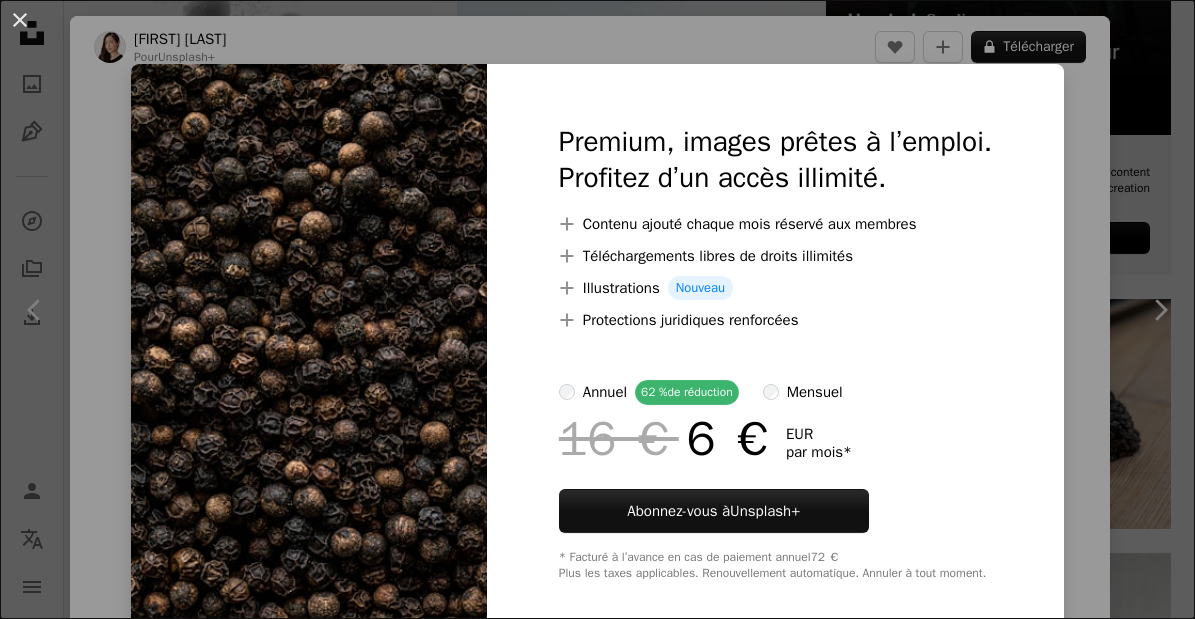 click on "**********" at bounding box center [597, 1239] 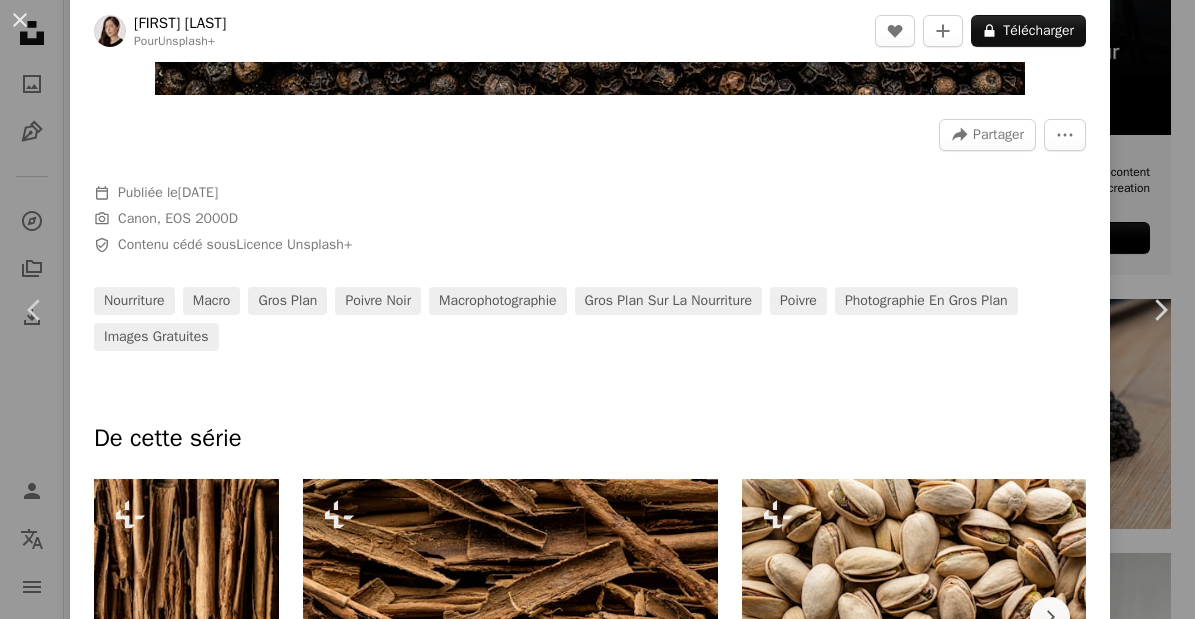 scroll, scrollTop: 663, scrollLeft: 0, axis: vertical 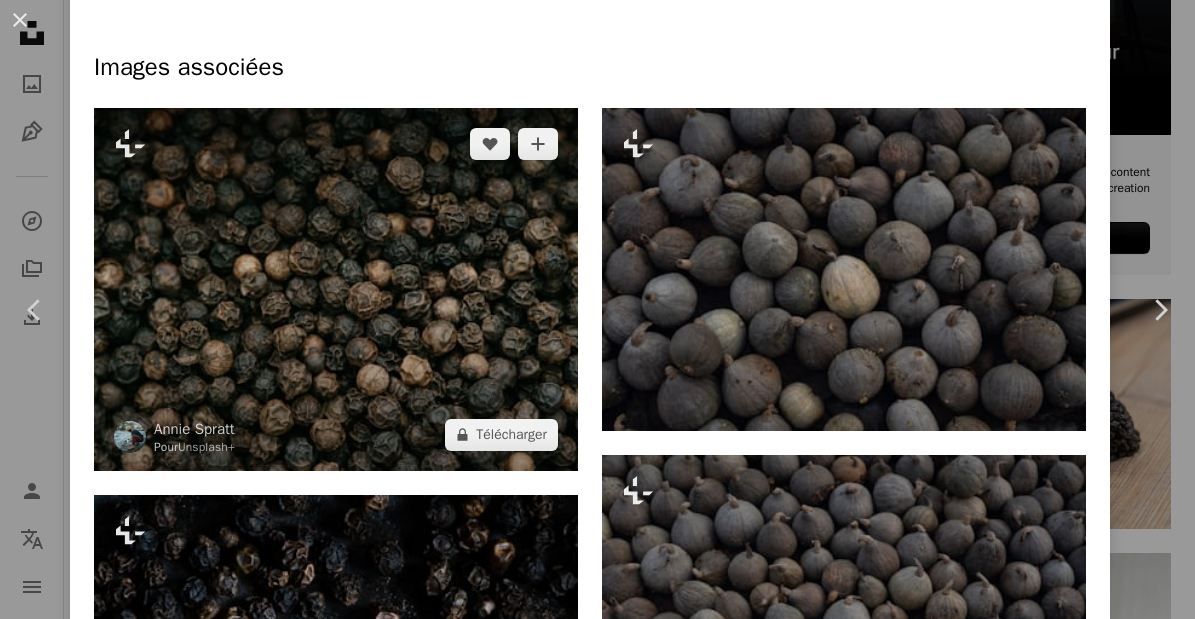 click at bounding box center [336, 289] 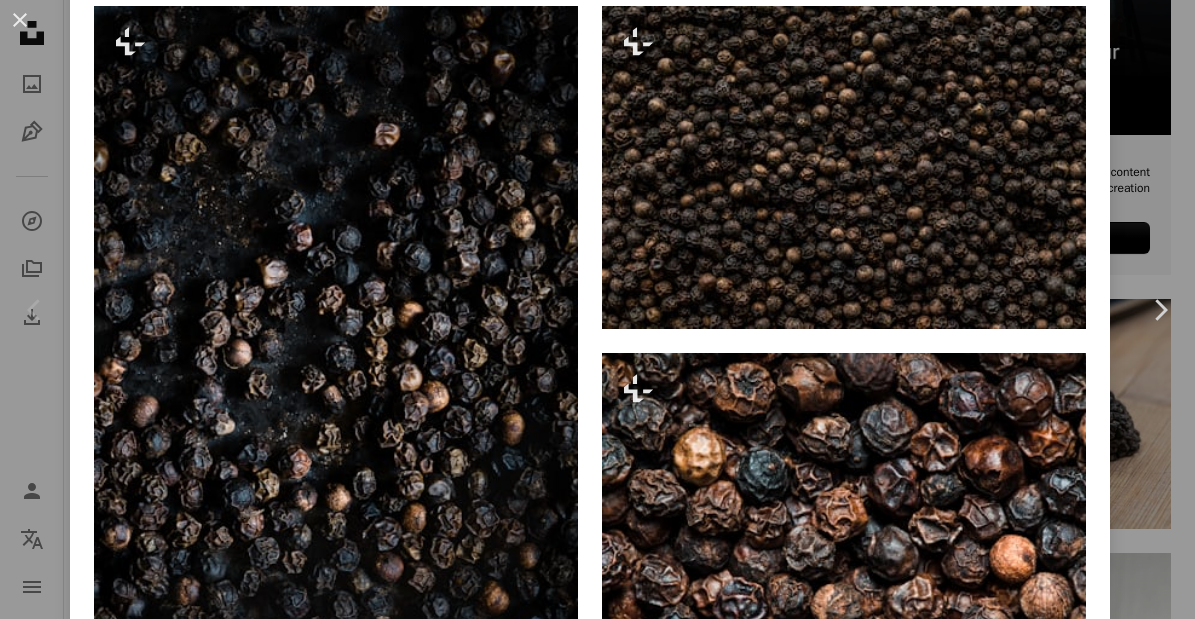 scroll, scrollTop: 1345, scrollLeft: 0, axis: vertical 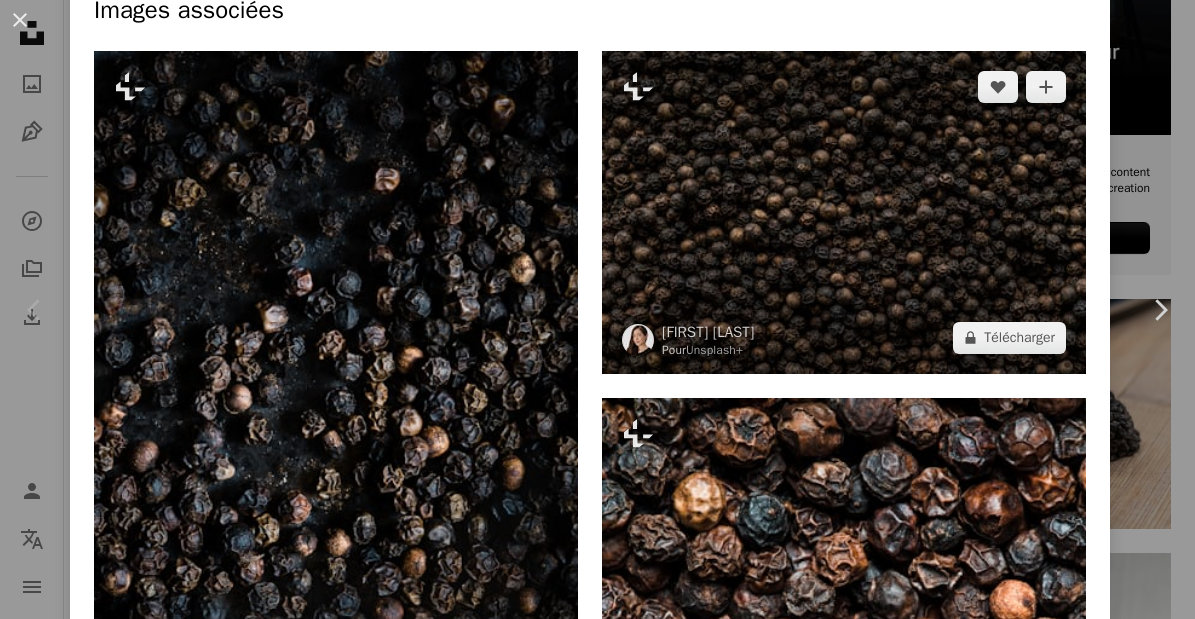 click at bounding box center (844, 212) 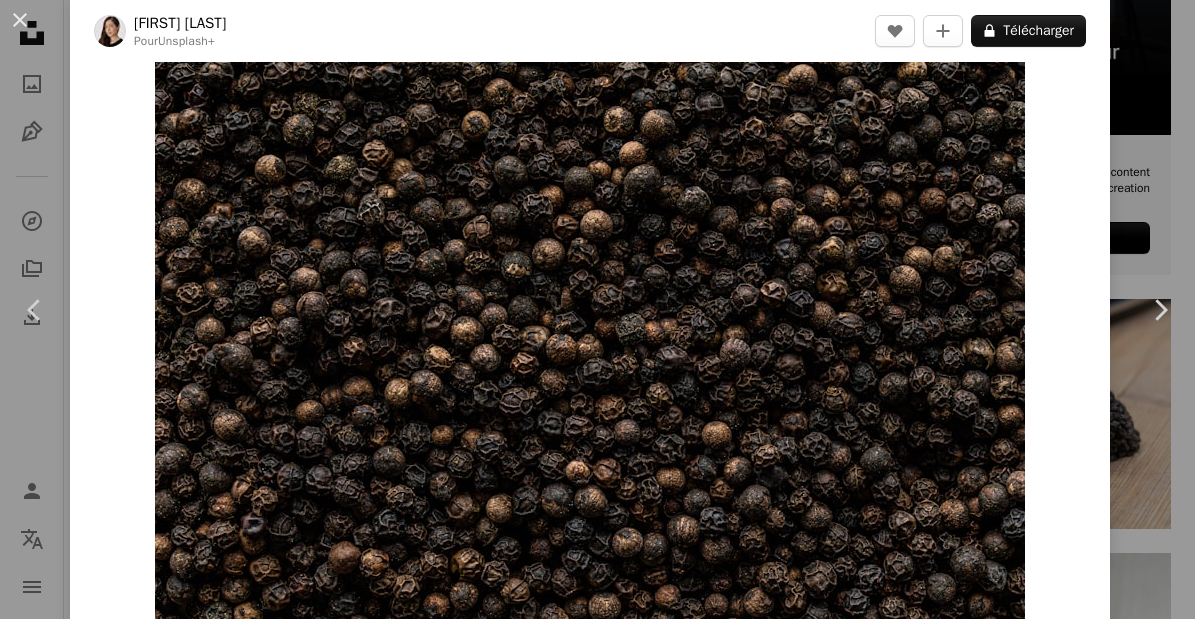 scroll, scrollTop: 21, scrollLeft: 0, axis: vertical 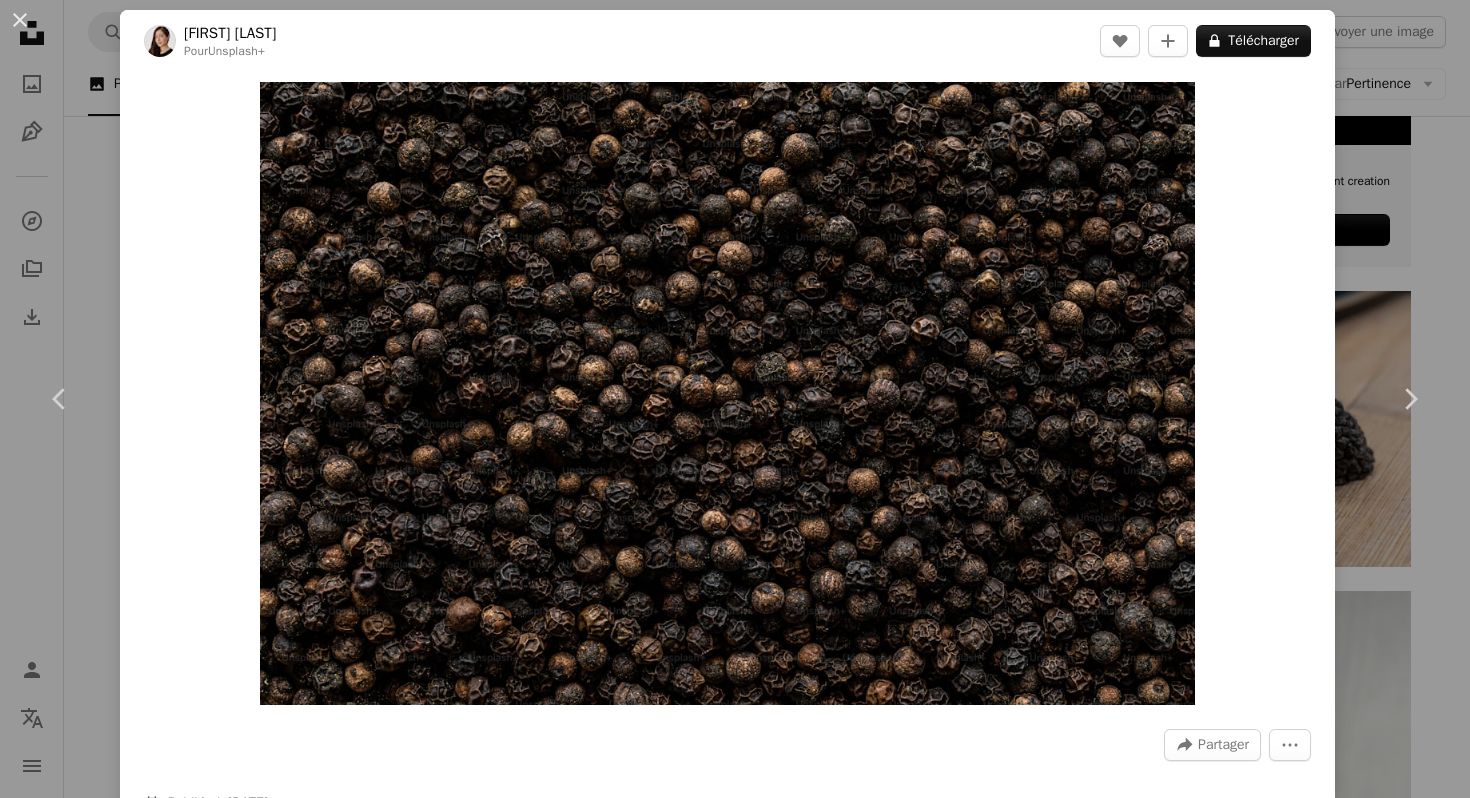 click on "[FIRST] [LAST]" at bounding box center (735, 399) 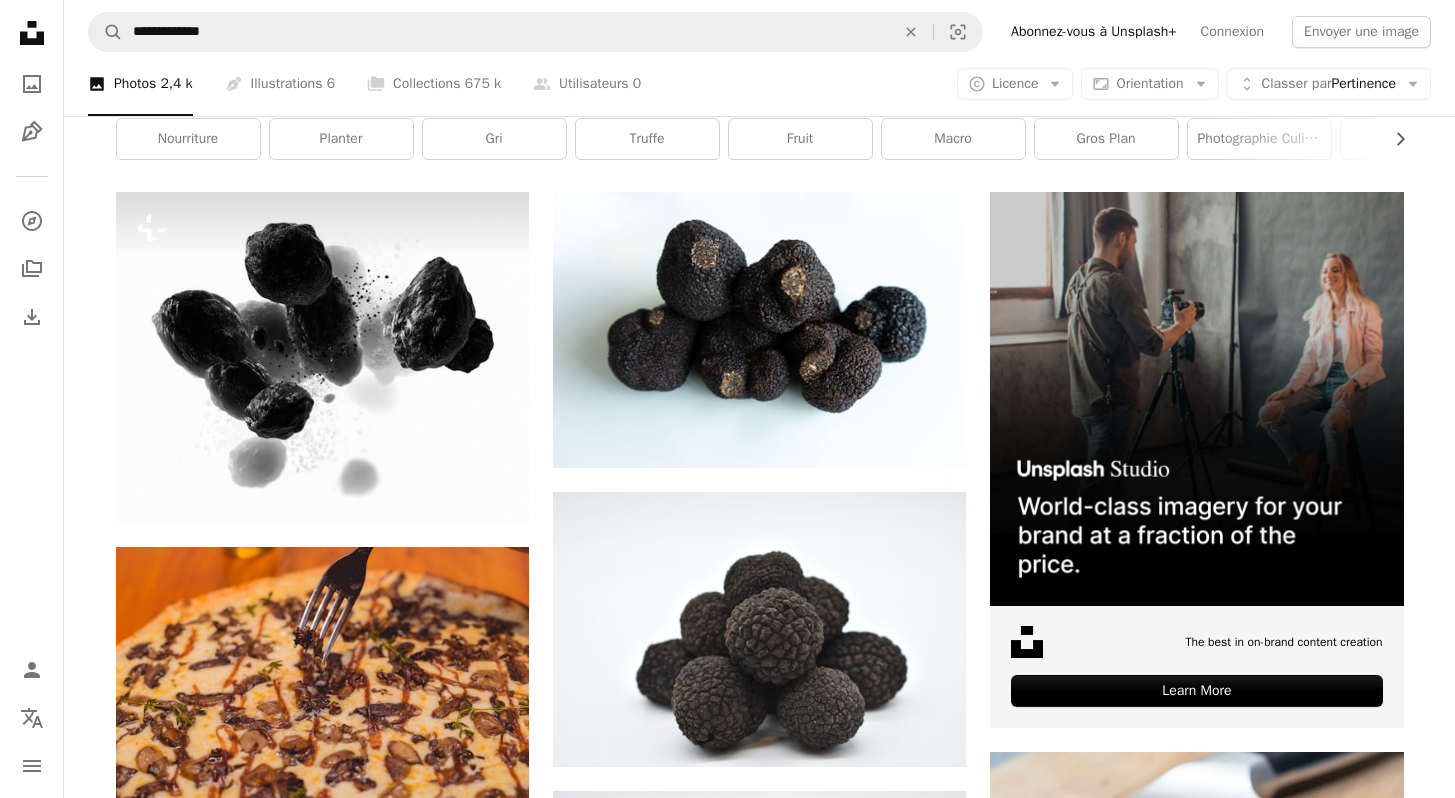 scroll, scrollTop: 0, scrollLeft: 0, axis: both 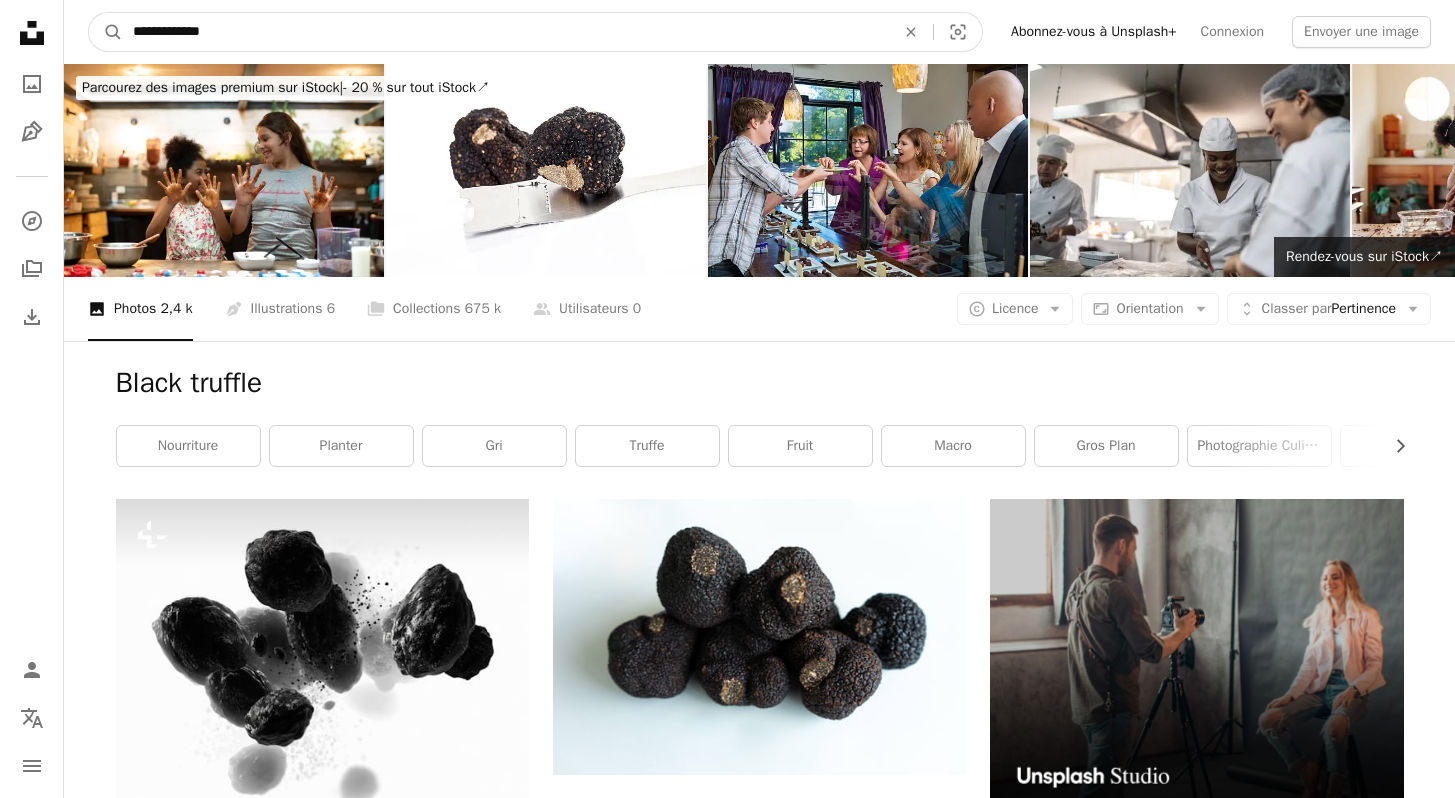 drag, startPoint x: 243, startPoint y: 30, endPoint x: 69, endPoint y: 35, distance: 174.07182 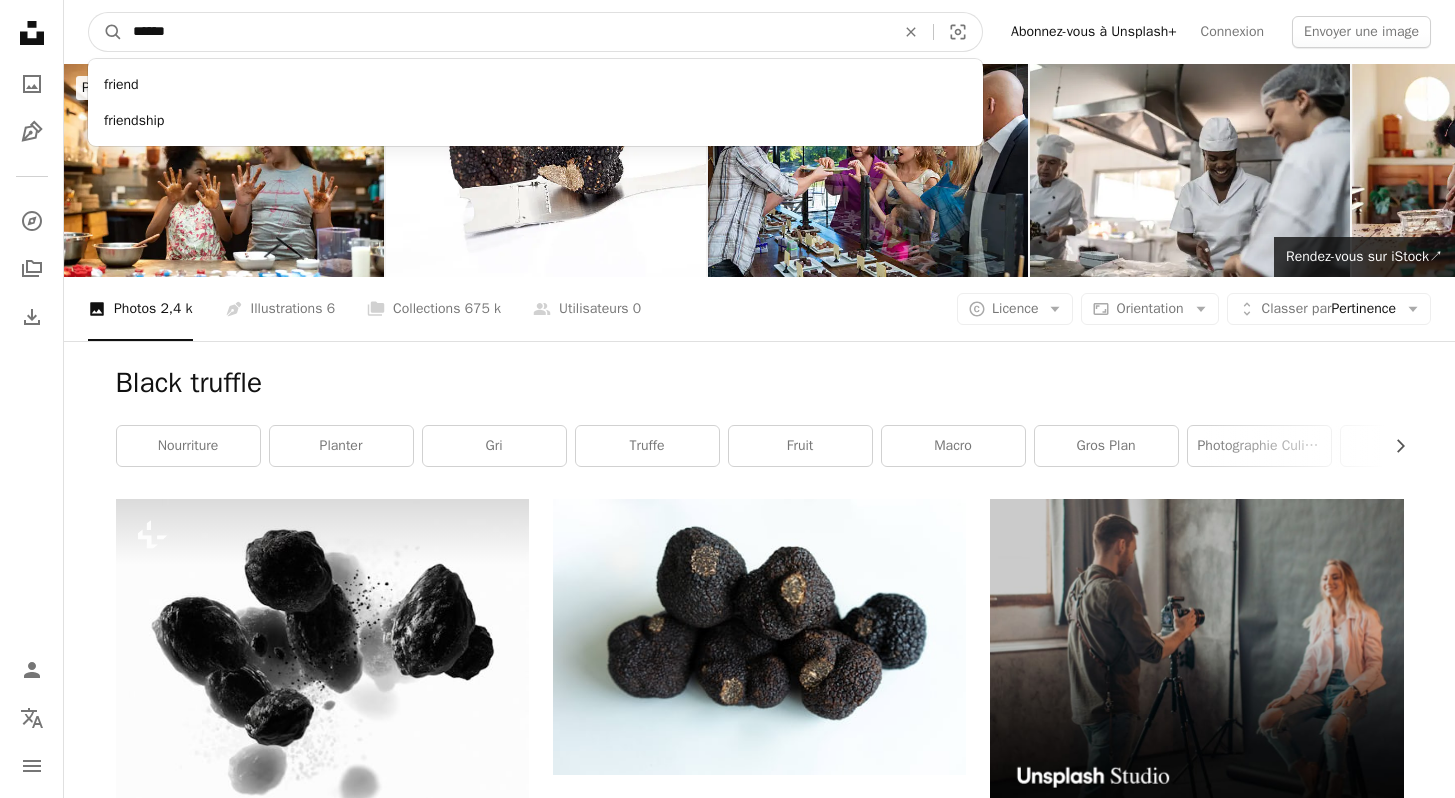 type on "*******" 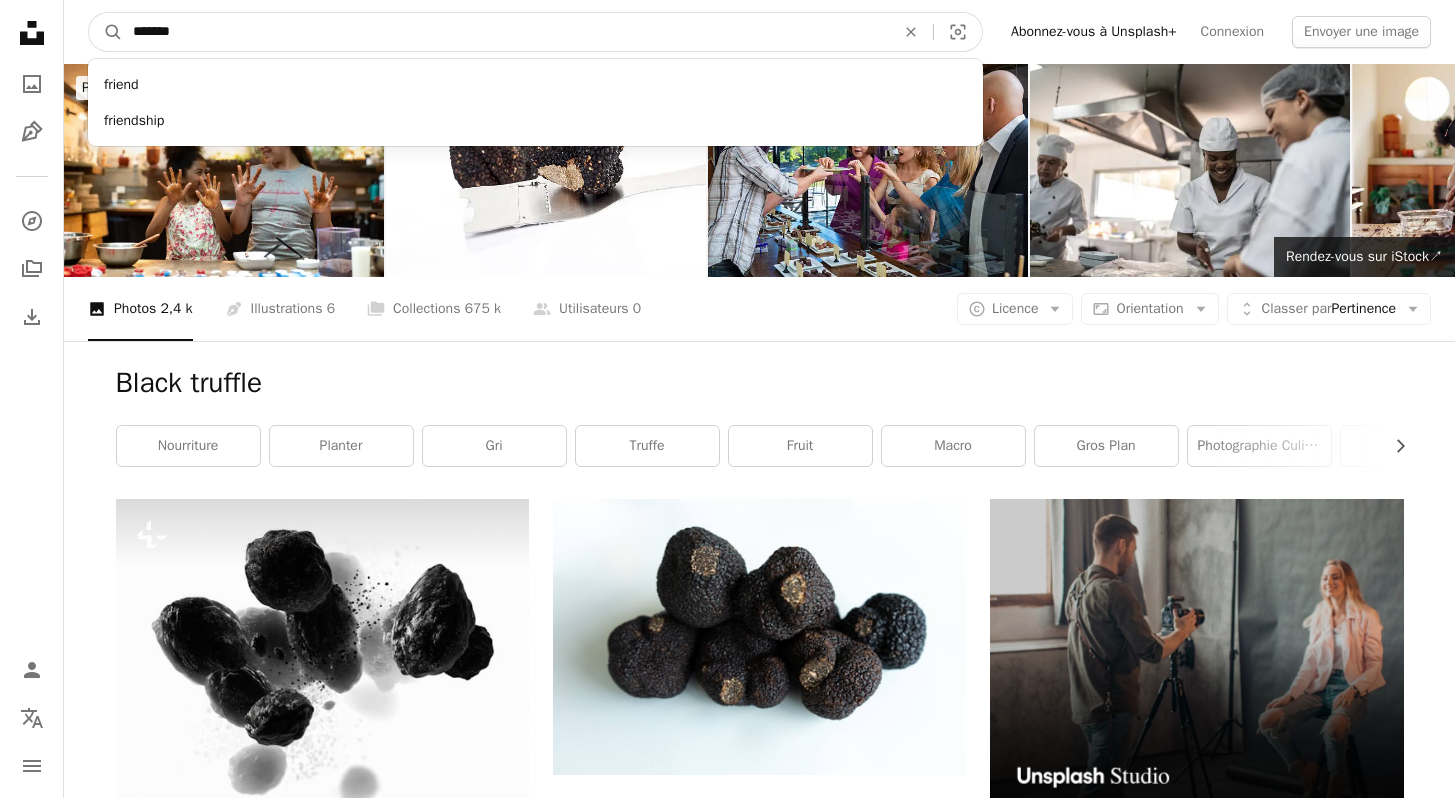 click on "A magnifying glass" at bounding box center (106, 32) 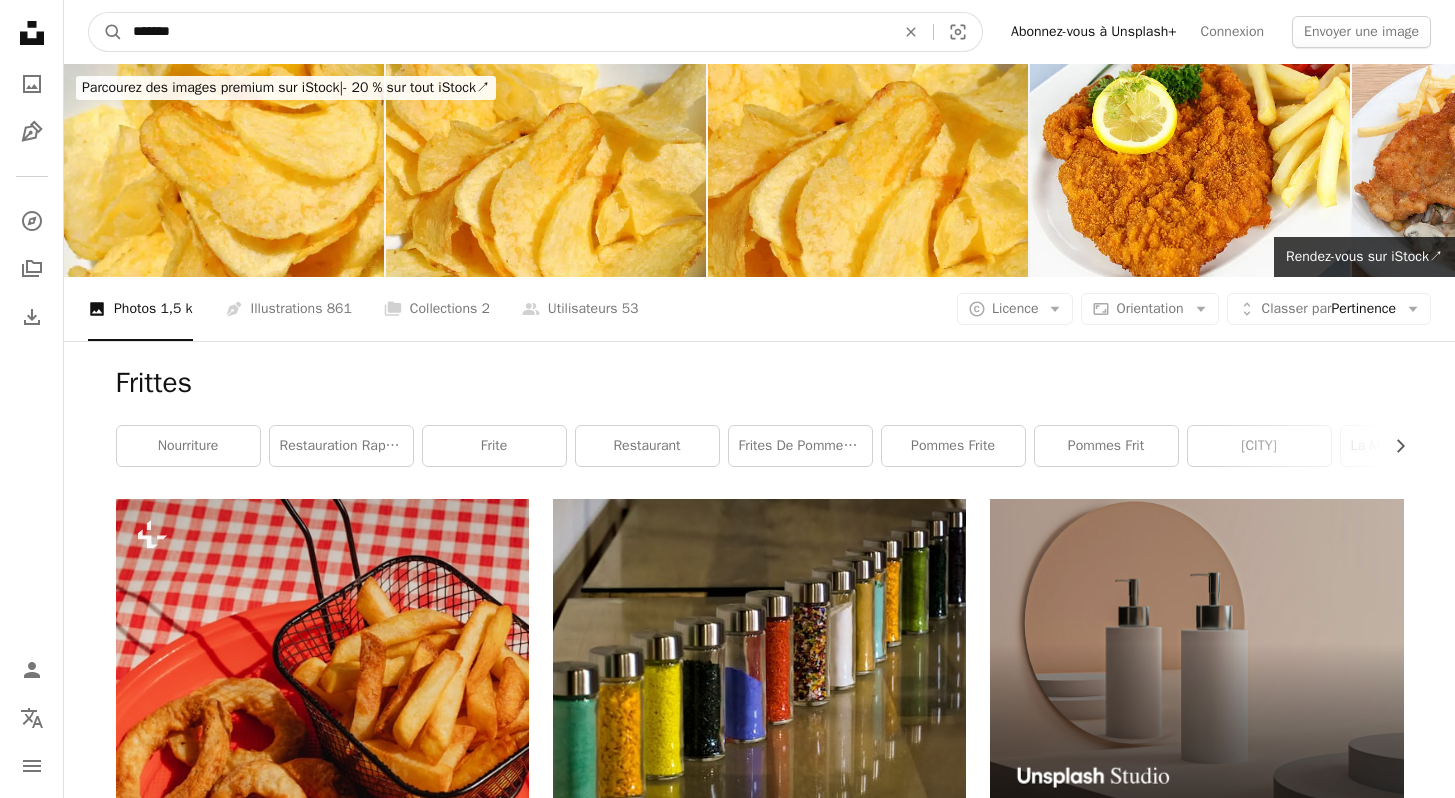 click on "*******" at bounding box center (506, 32) 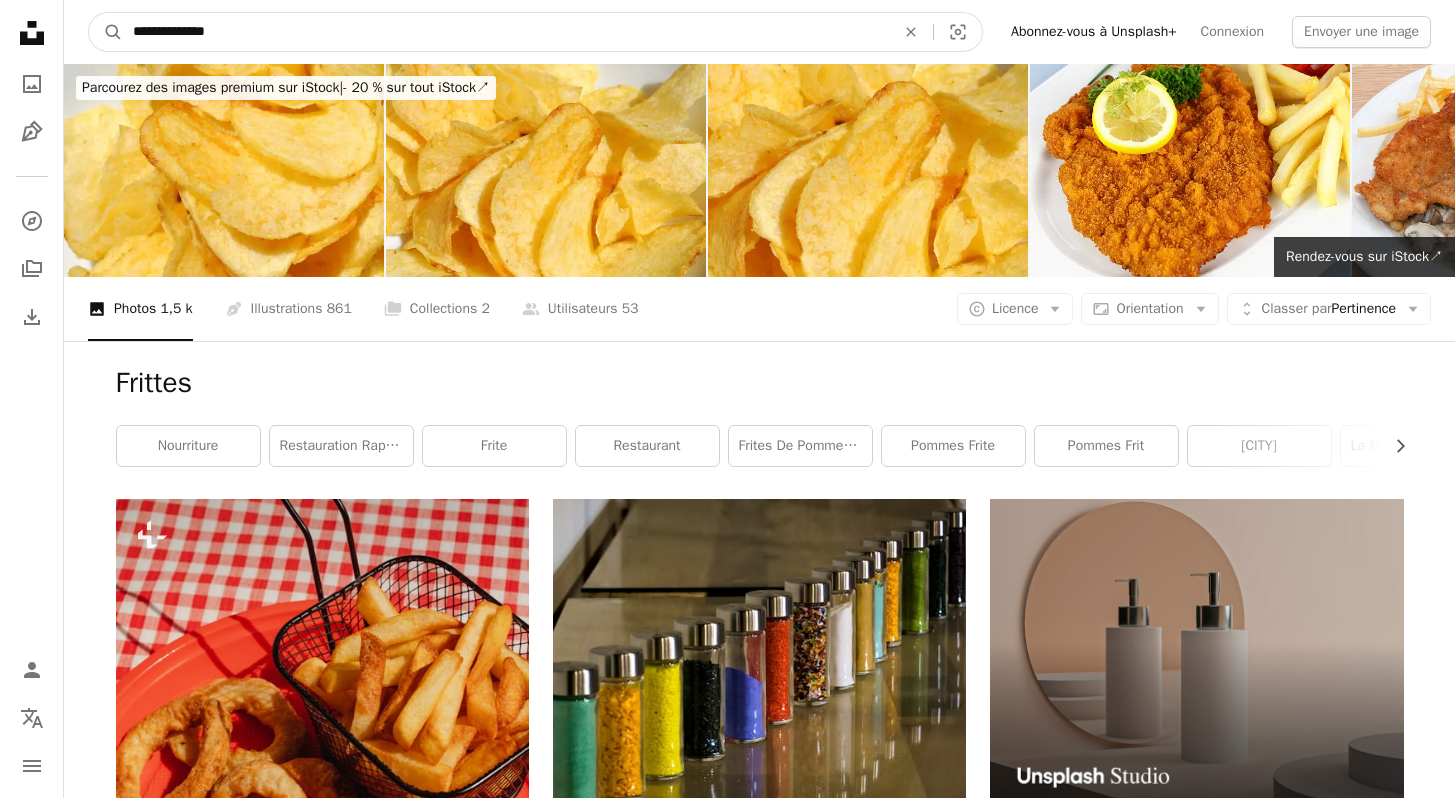 type on "**********" 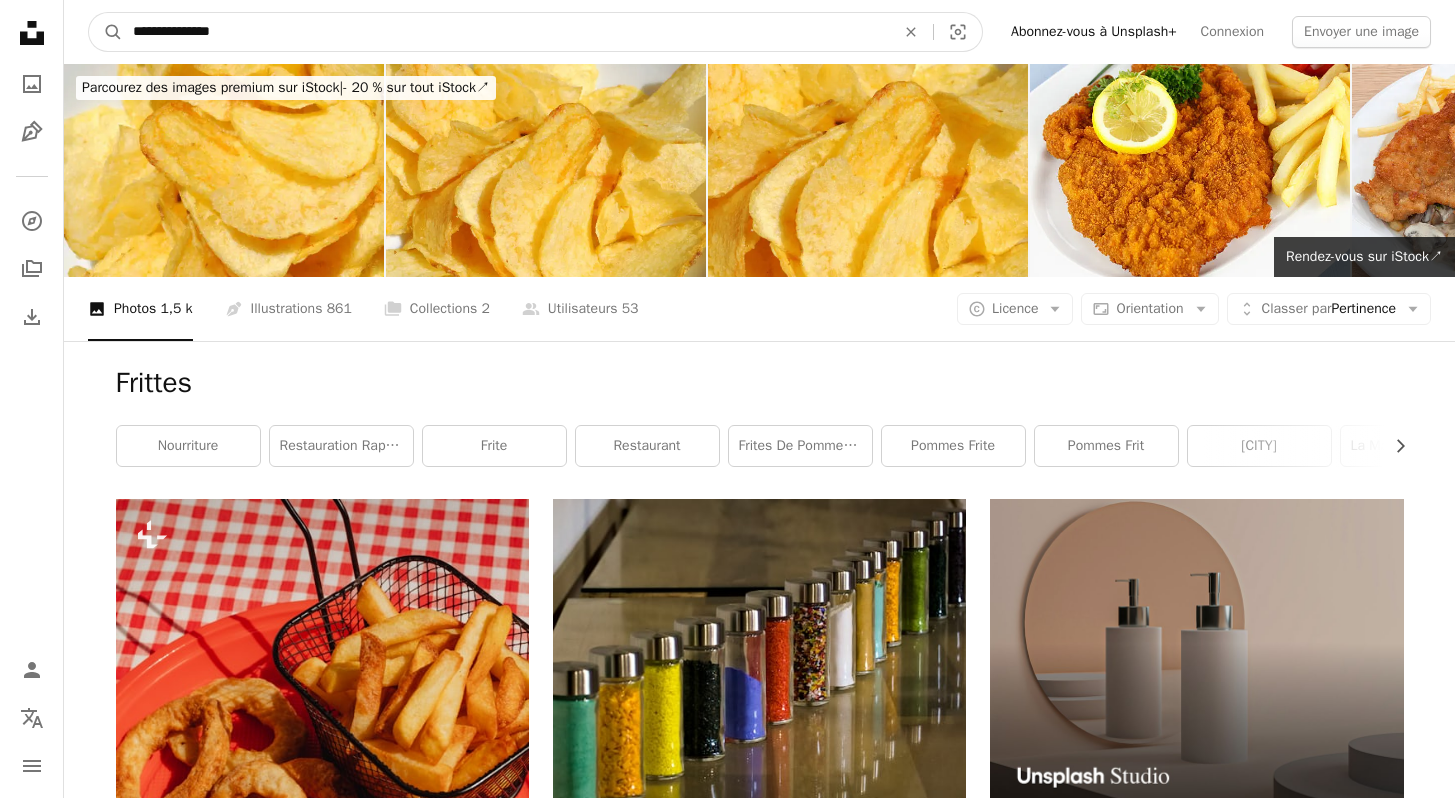 click on "A magnifying glass" at bounding box center (106, 32) 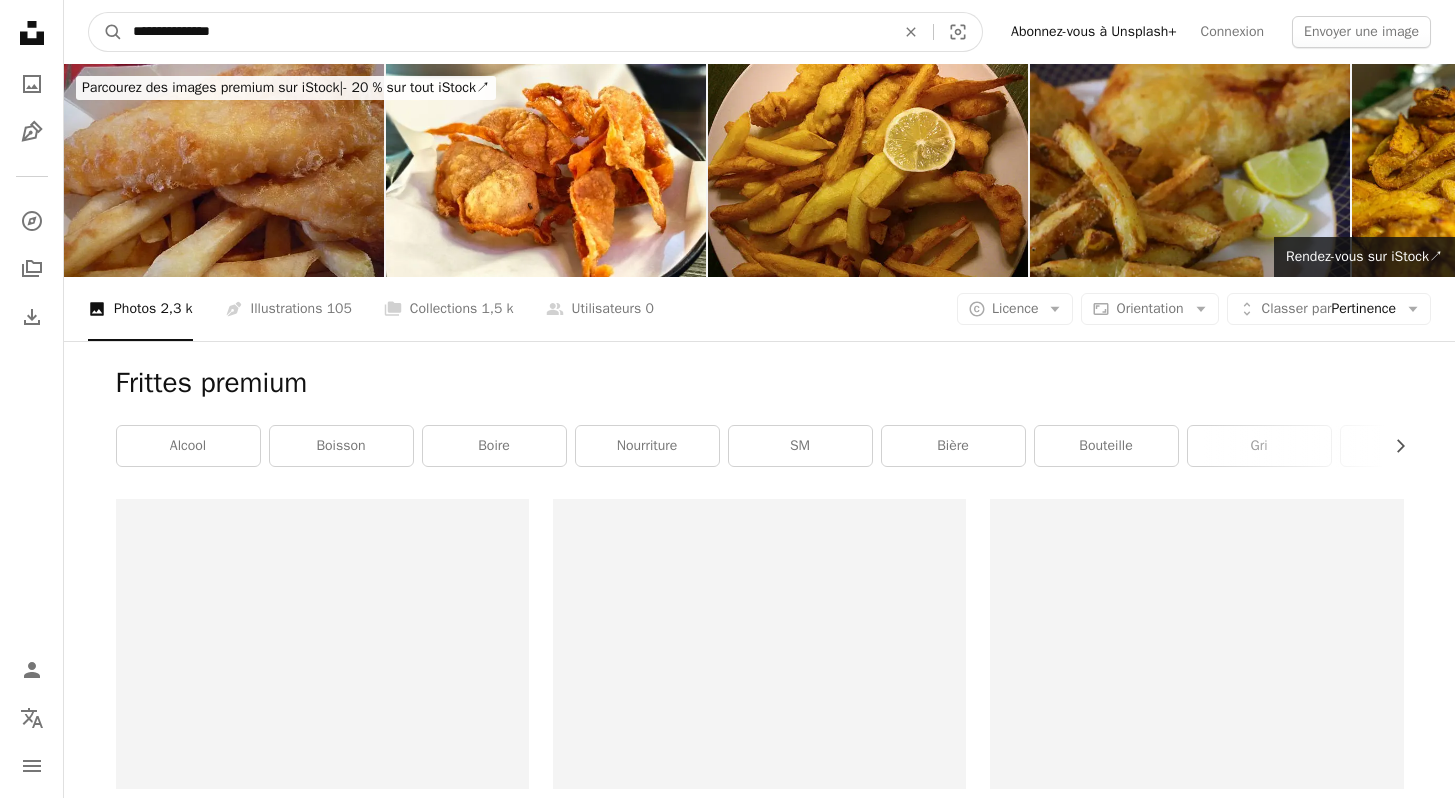 click on "**********" at bounding box center (506, 32) 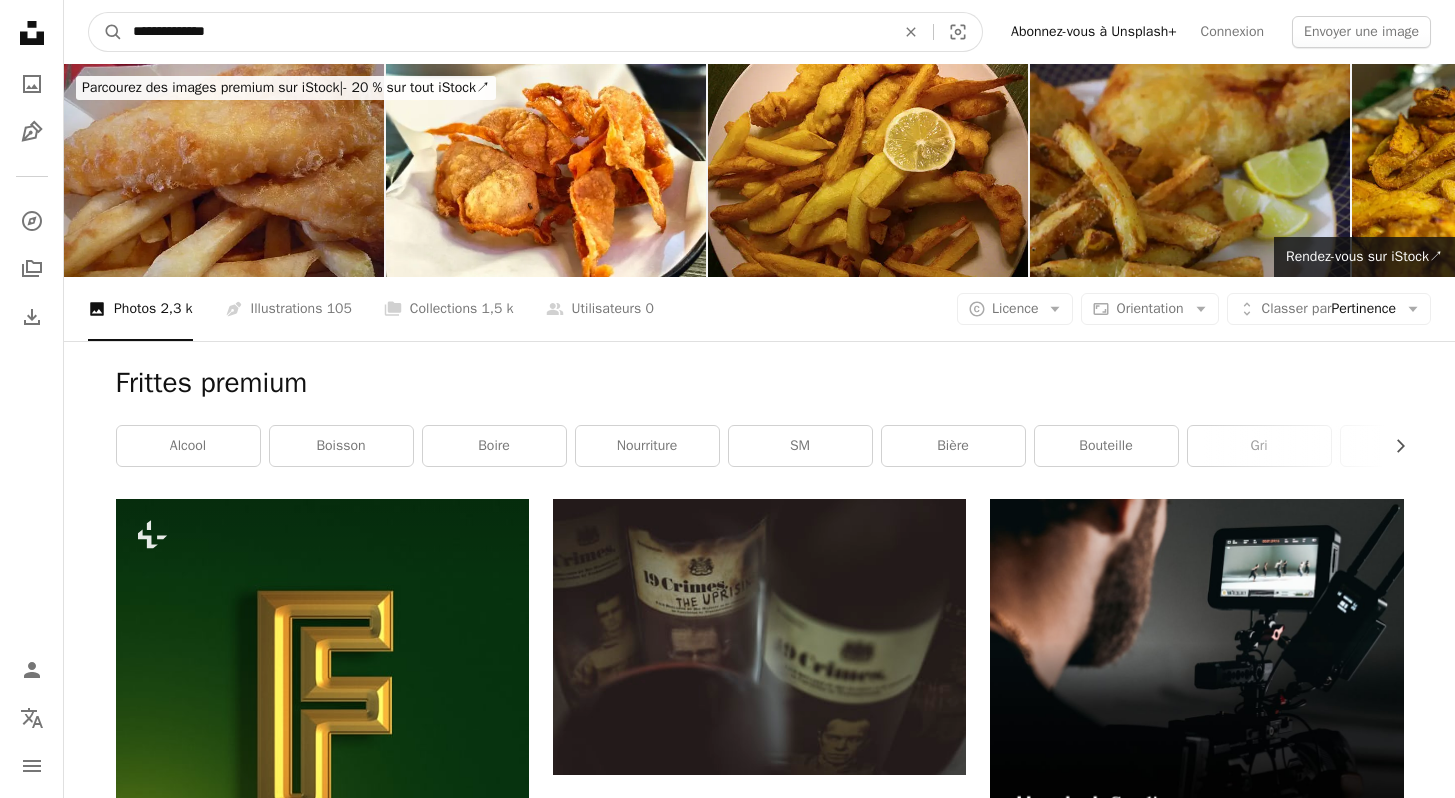 click on "A magnifying glass" at bounding box center [106, 32] 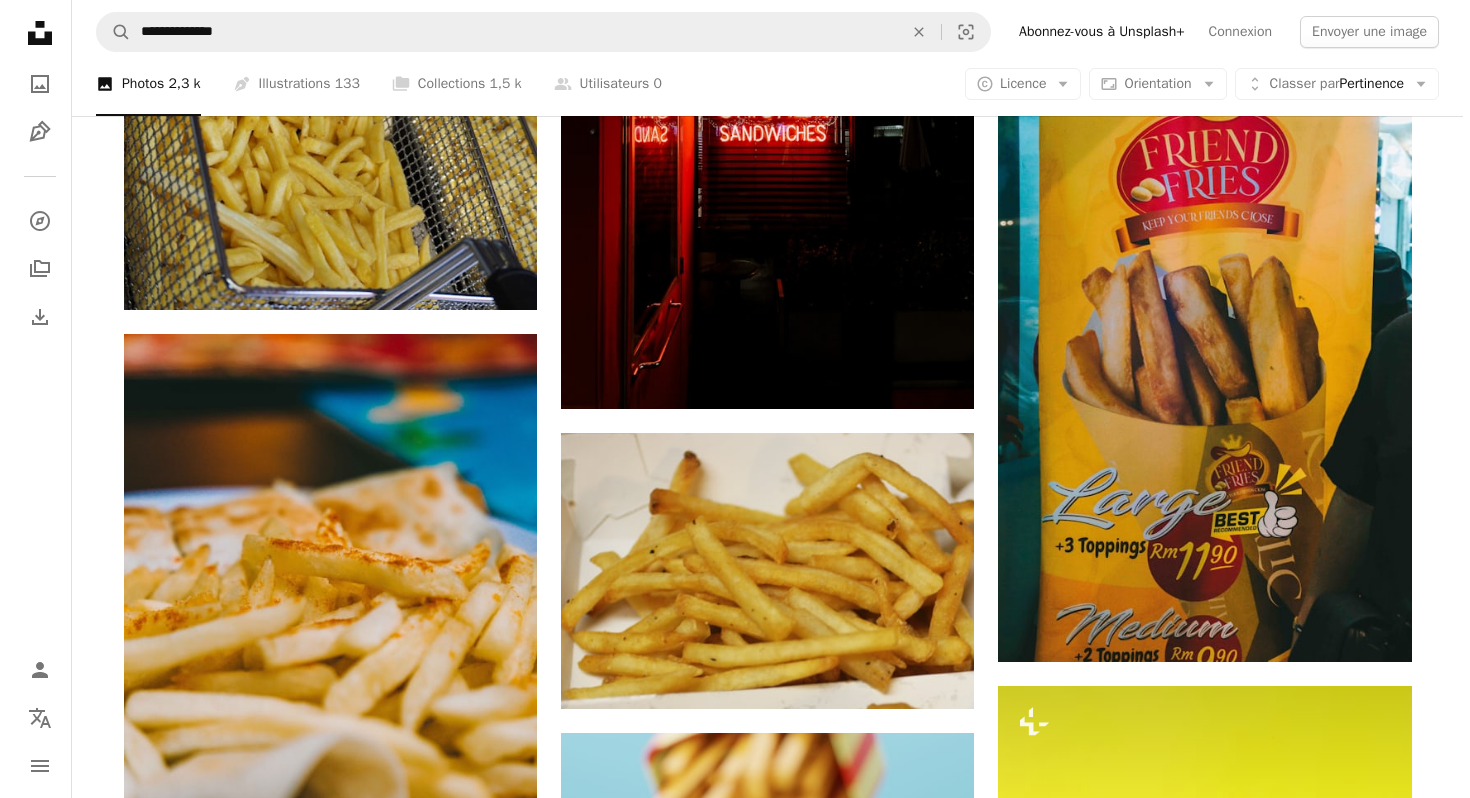 scroll, scrollTop: 1513, scrollLeft: 0, axis: vertical 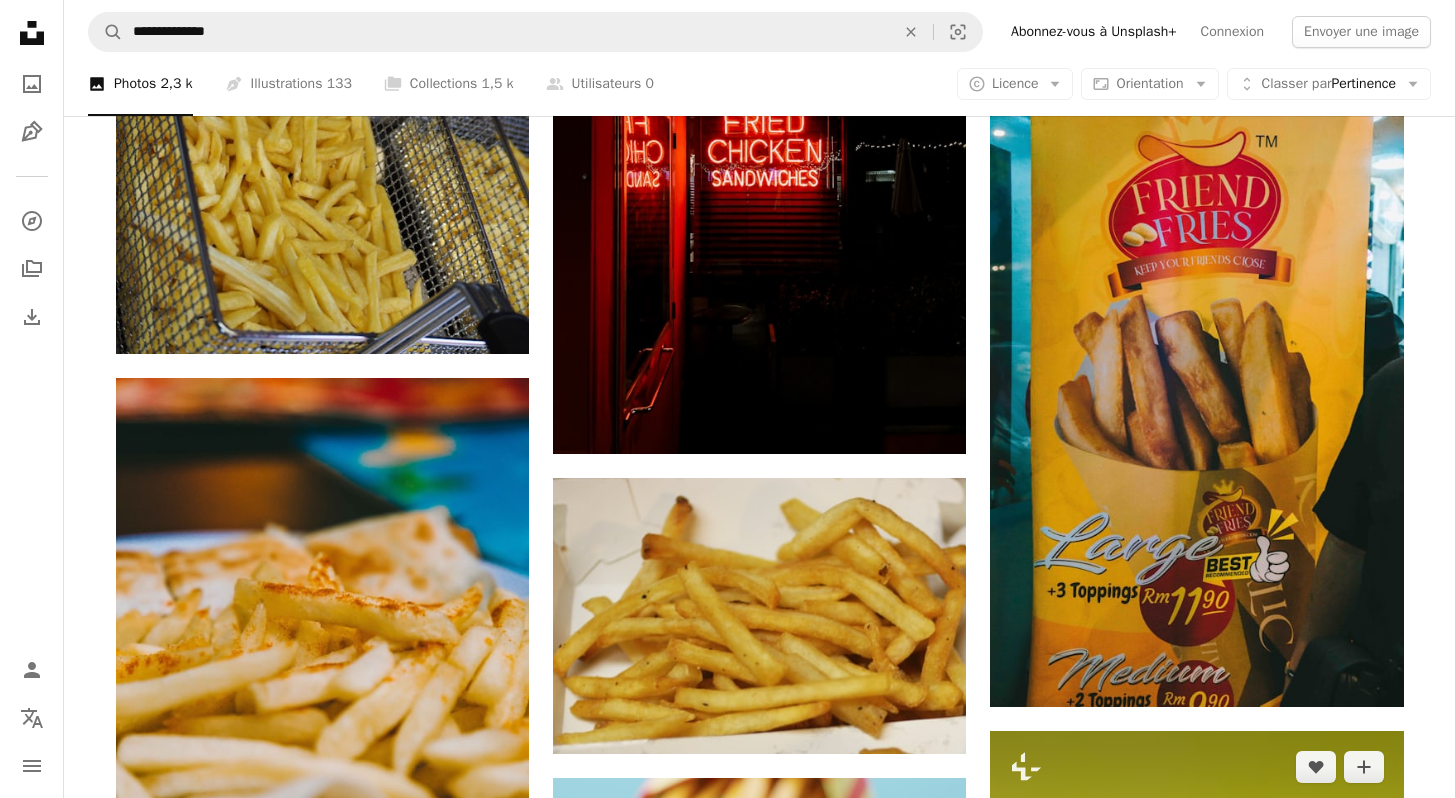 click at bounding box center [1196, 1041] 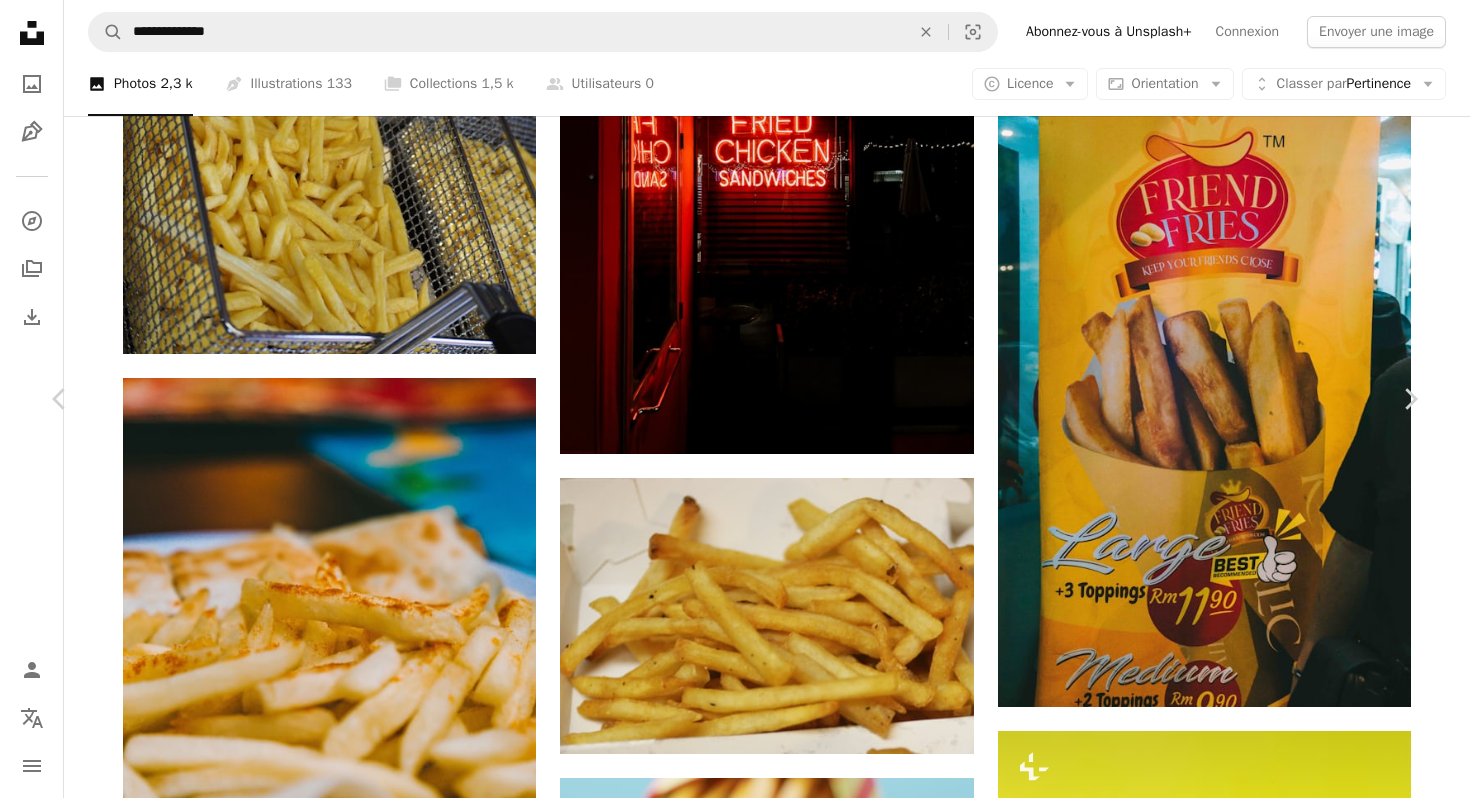 click on "A lock Télécharger" at bounding box center (1253, 3603) 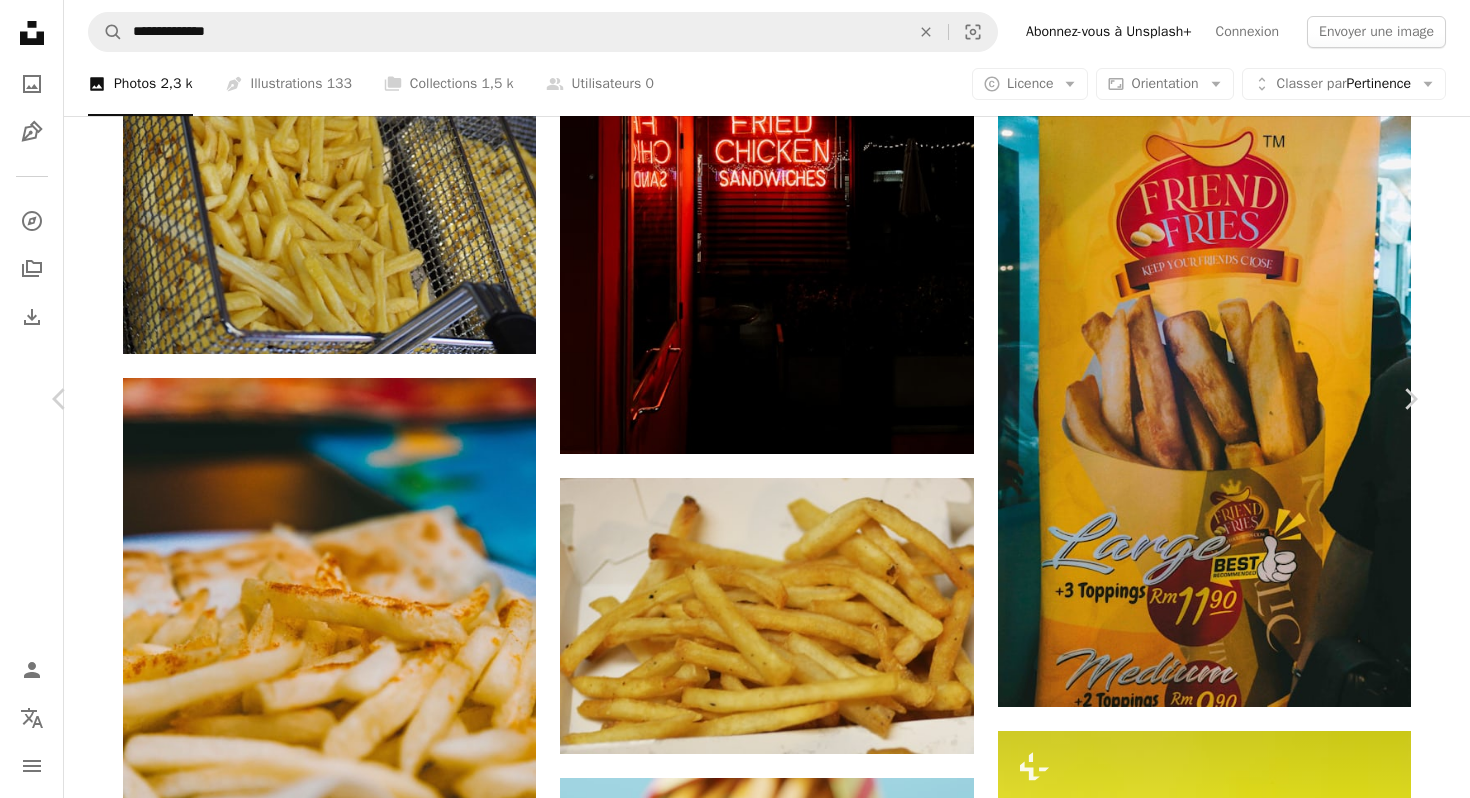 scroll, scrollTop: 790, scrollLeft: 0, axis: vertical 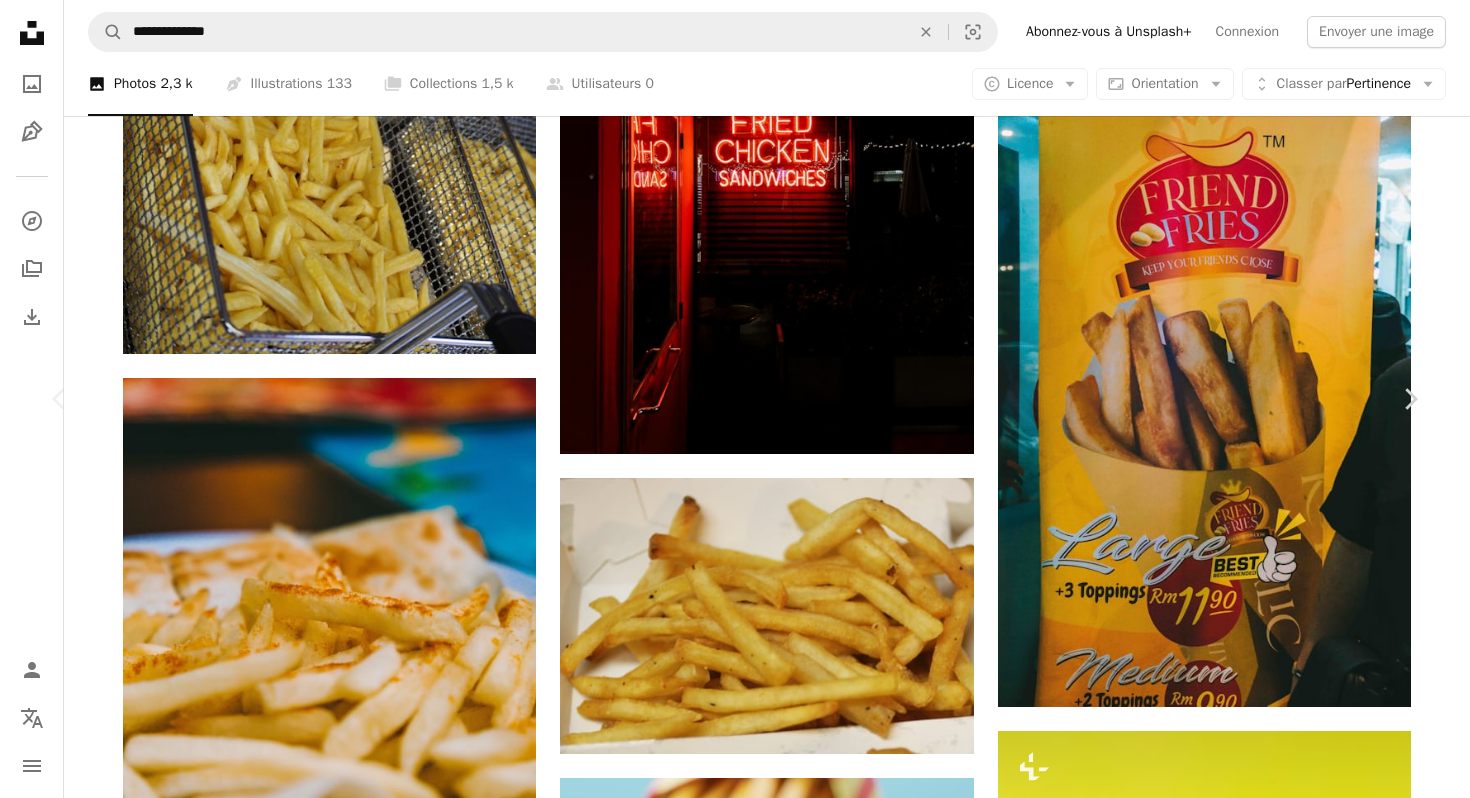 click on "A lock Télécharger" at bounding box center [1253, 3603] 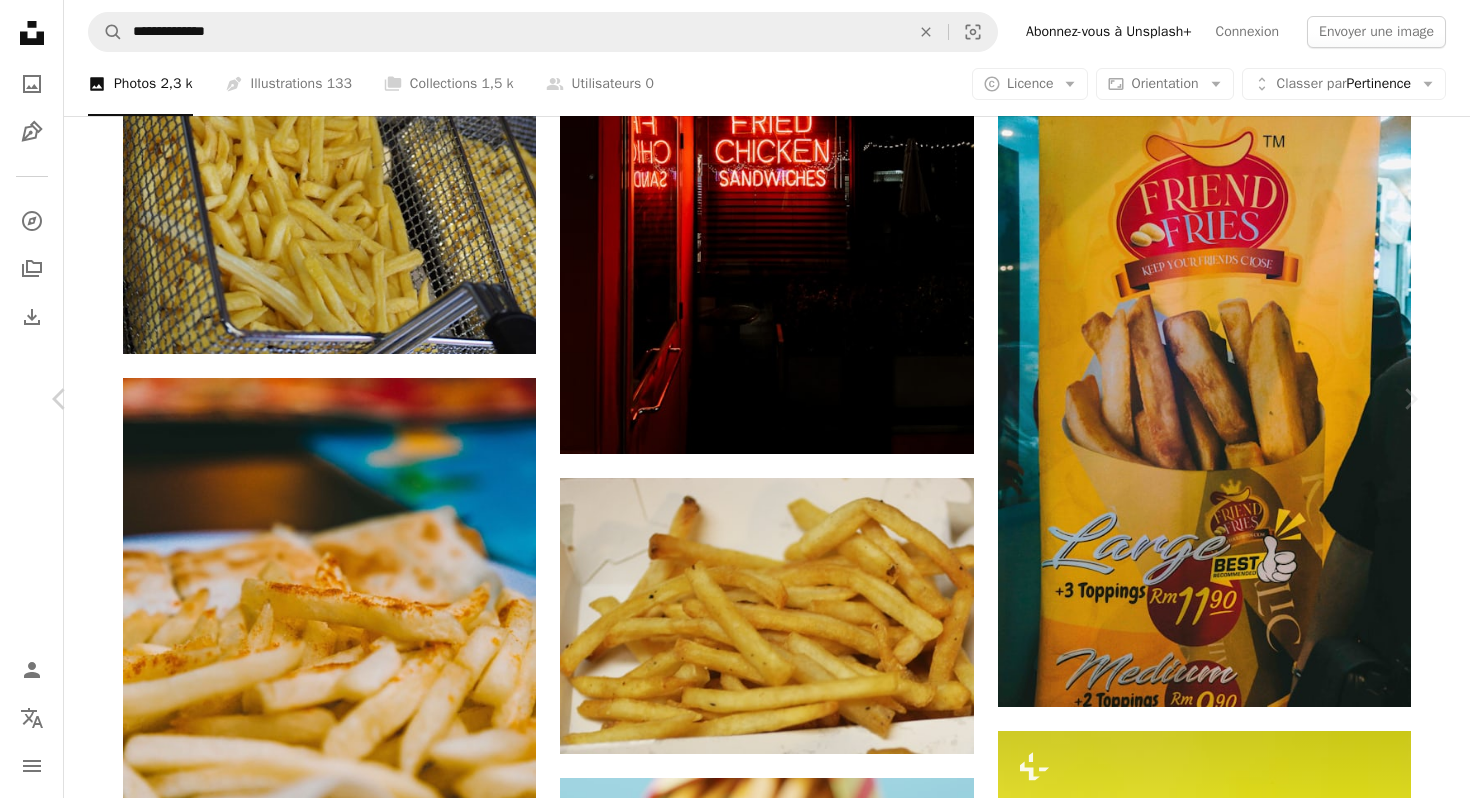 scroll, scrollTop: 0, scrollLeft: 0, axis: both 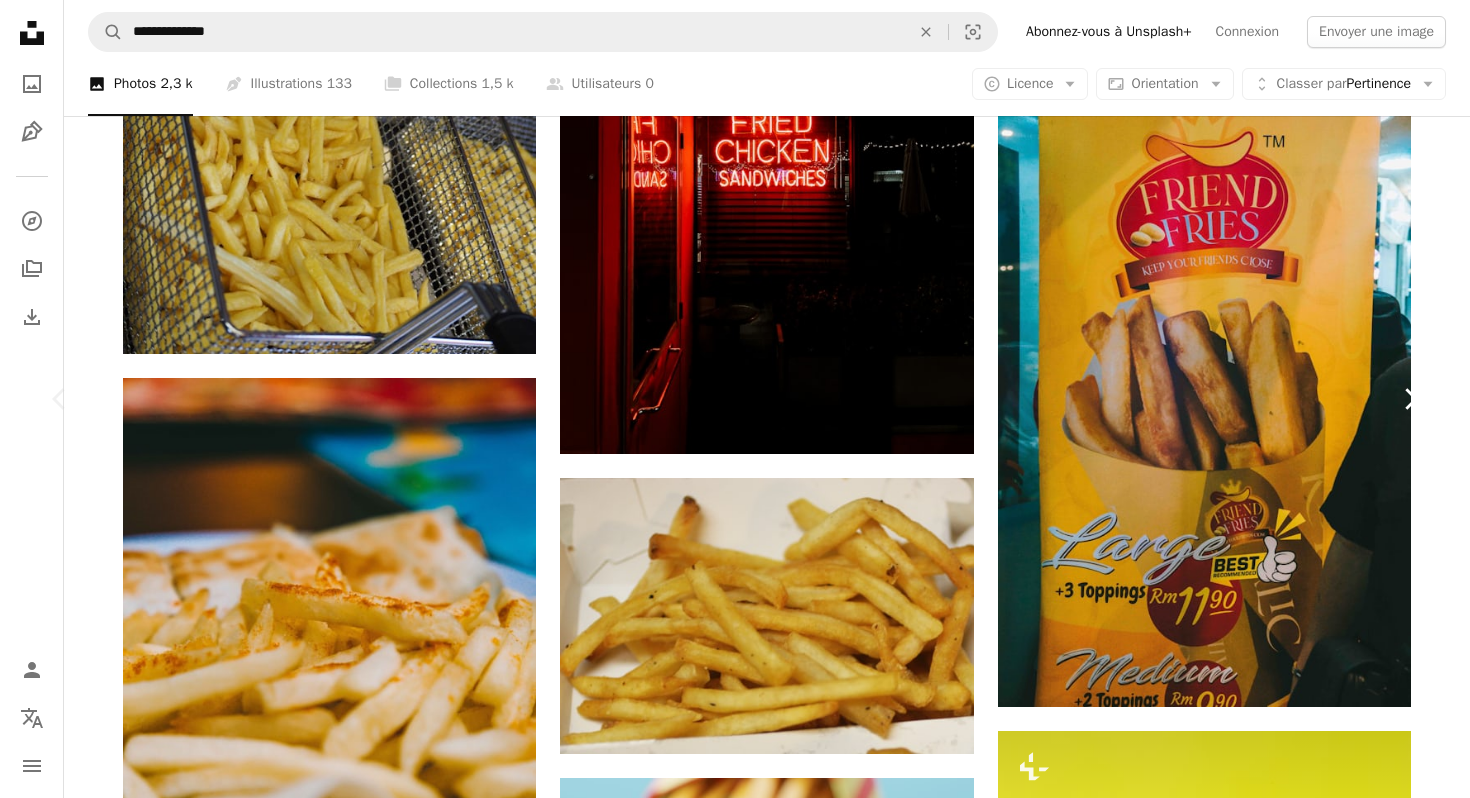 click on "Chevron right" 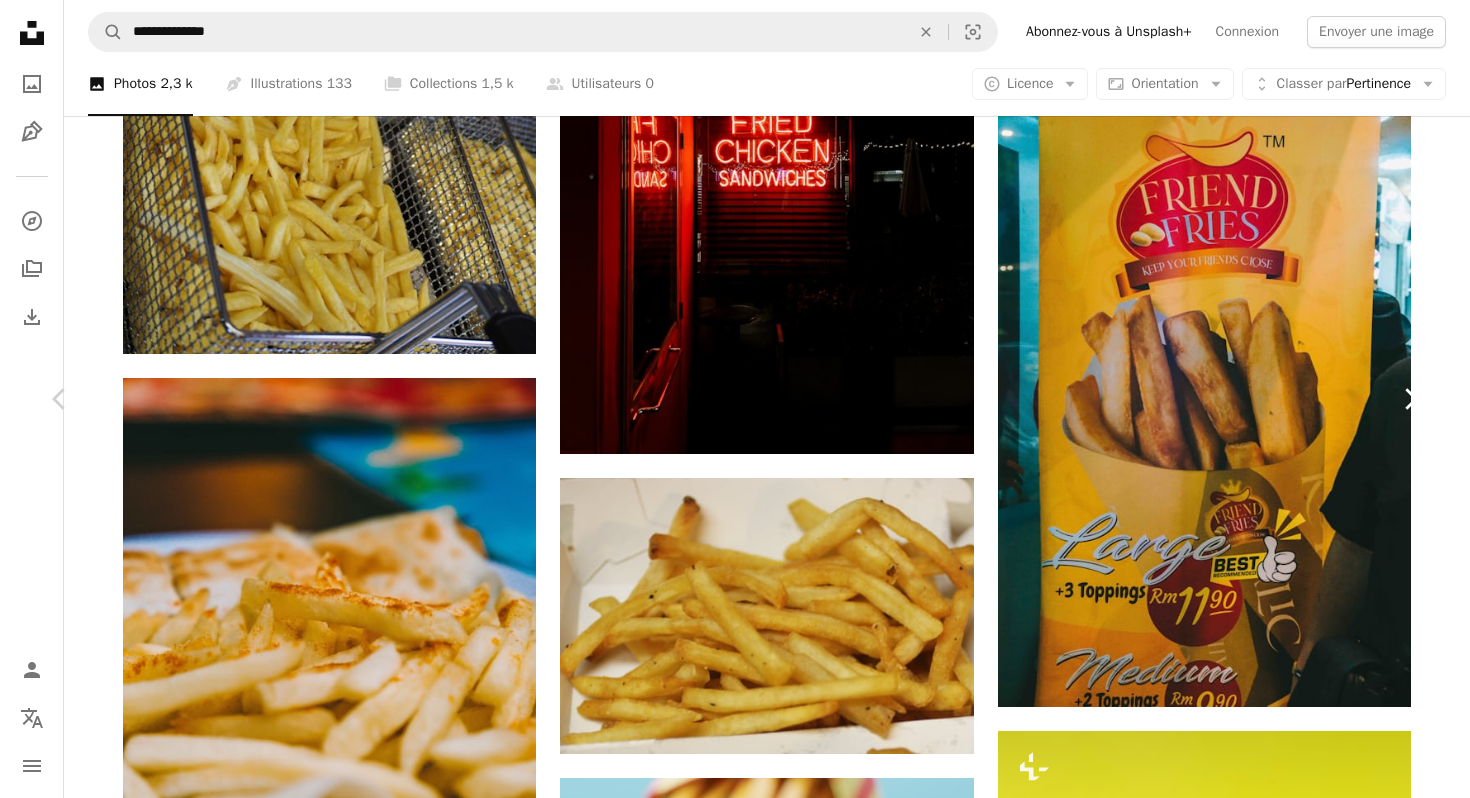 click on "Chevron right" 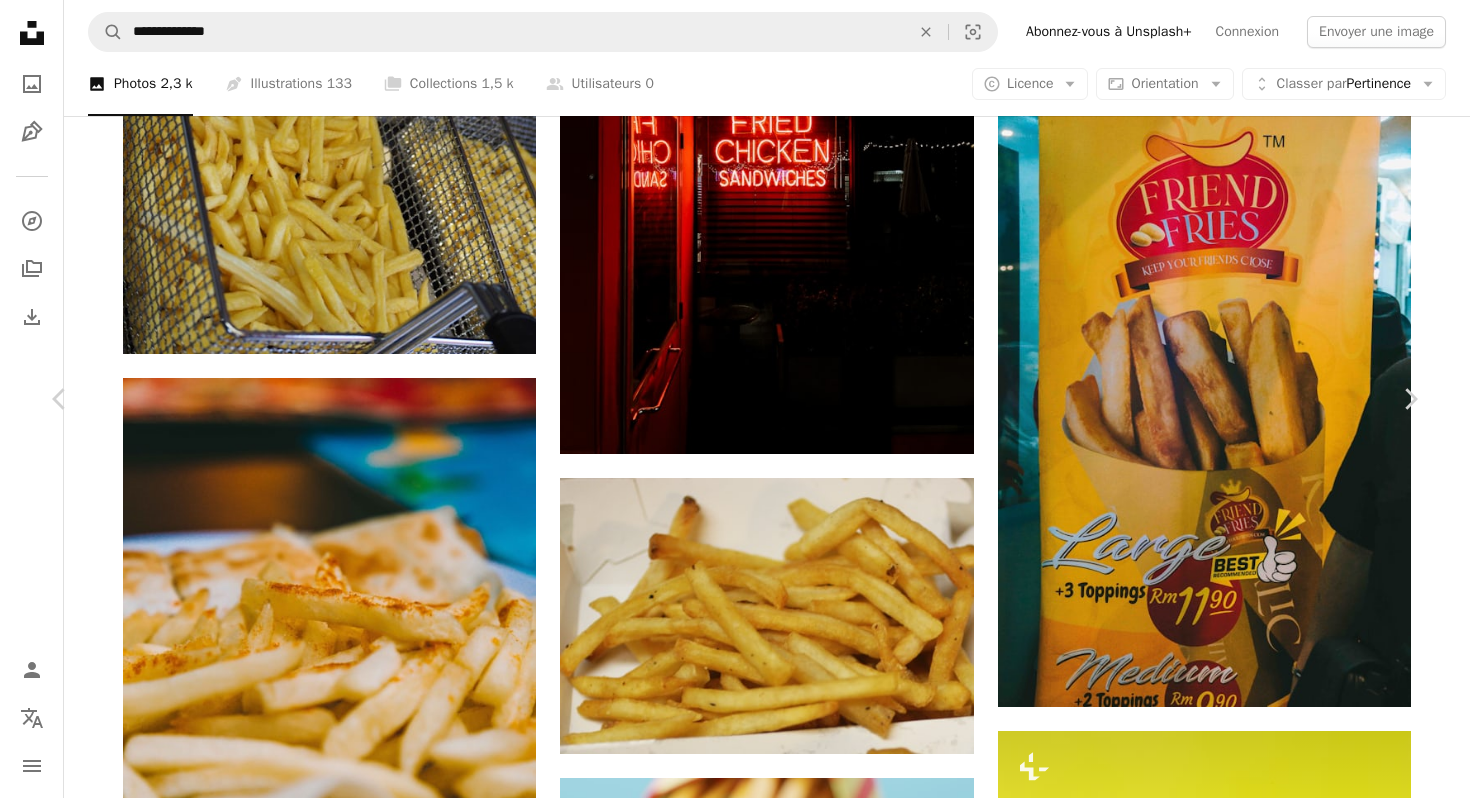 scroll, scrollTop: 871, scrollLeft: 0, axis: vertical 